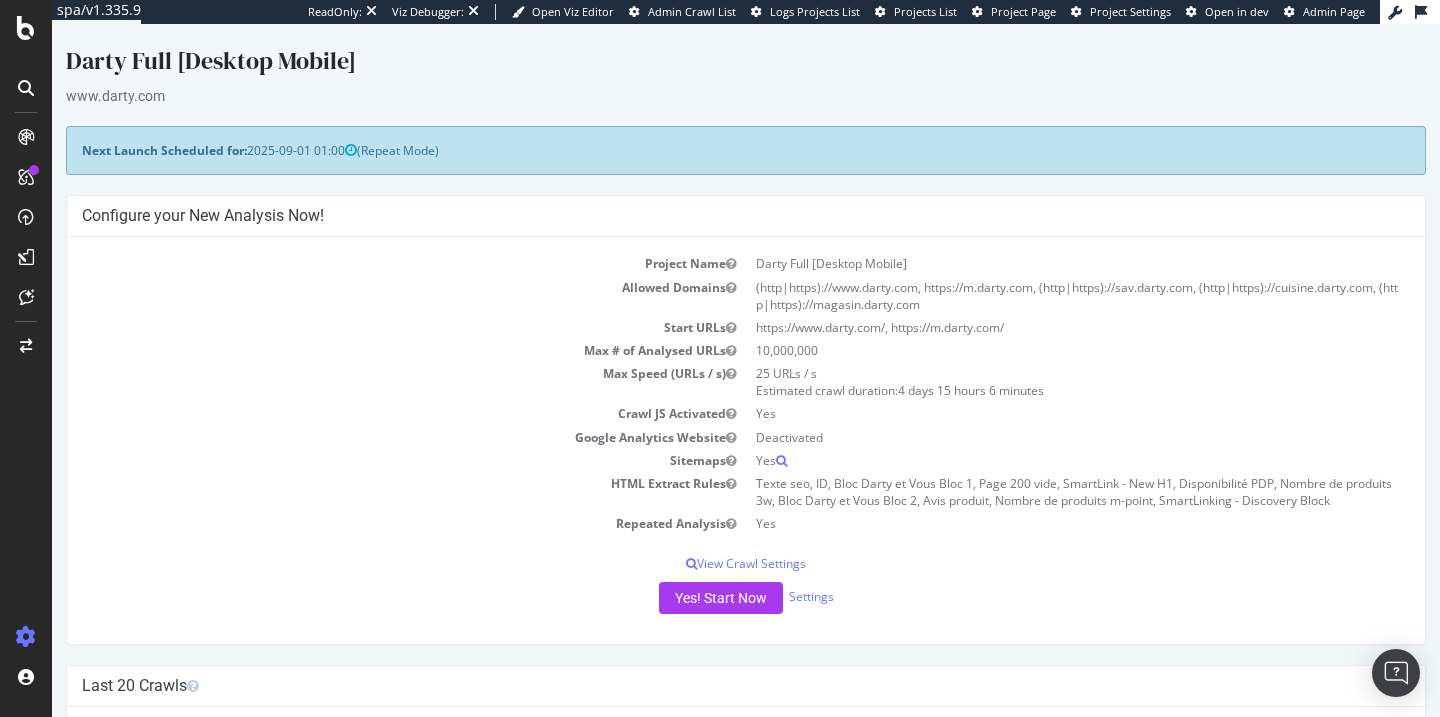 scroll, scrollTop: 0, scrollLeft: 0, axis: both 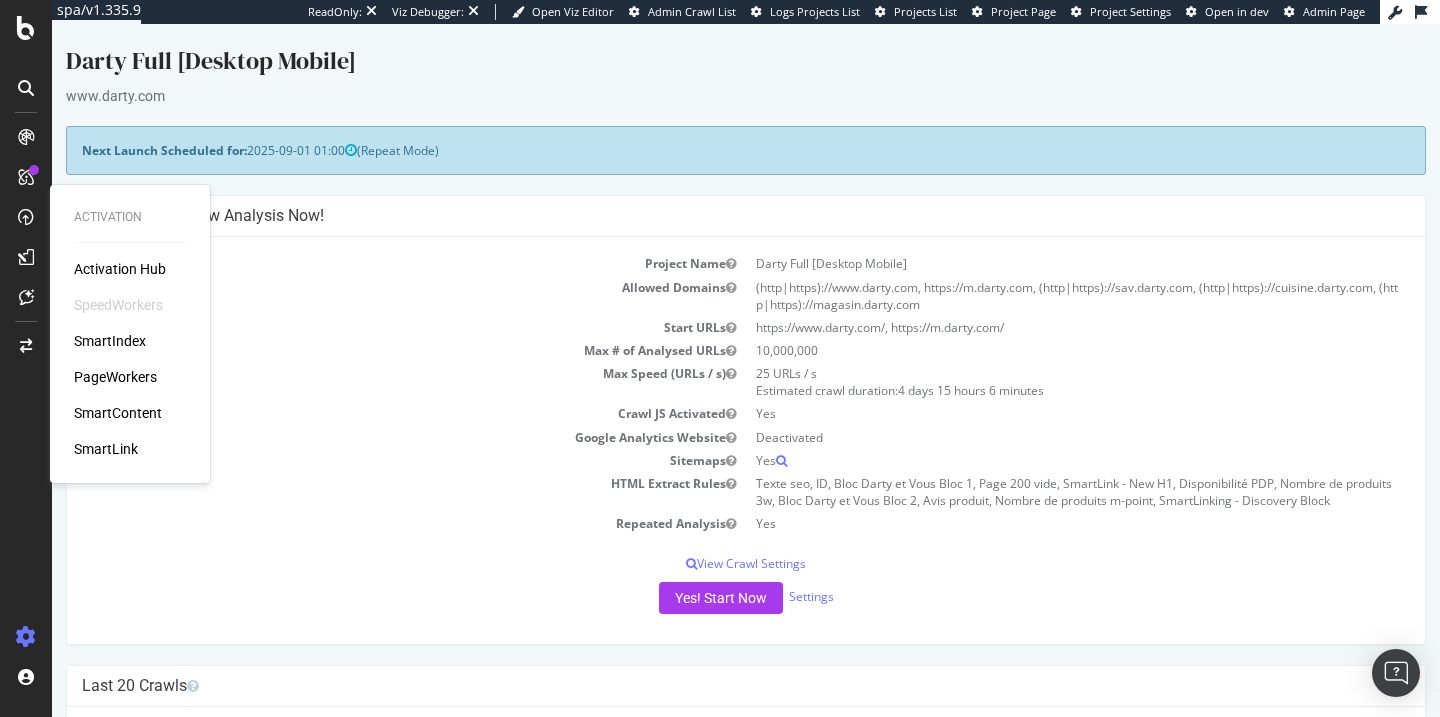 click on "Activation Hub SpeedWorkers SmartIndex PageWorkers SmartContent SmartLink" at bounding box center (130, 359) 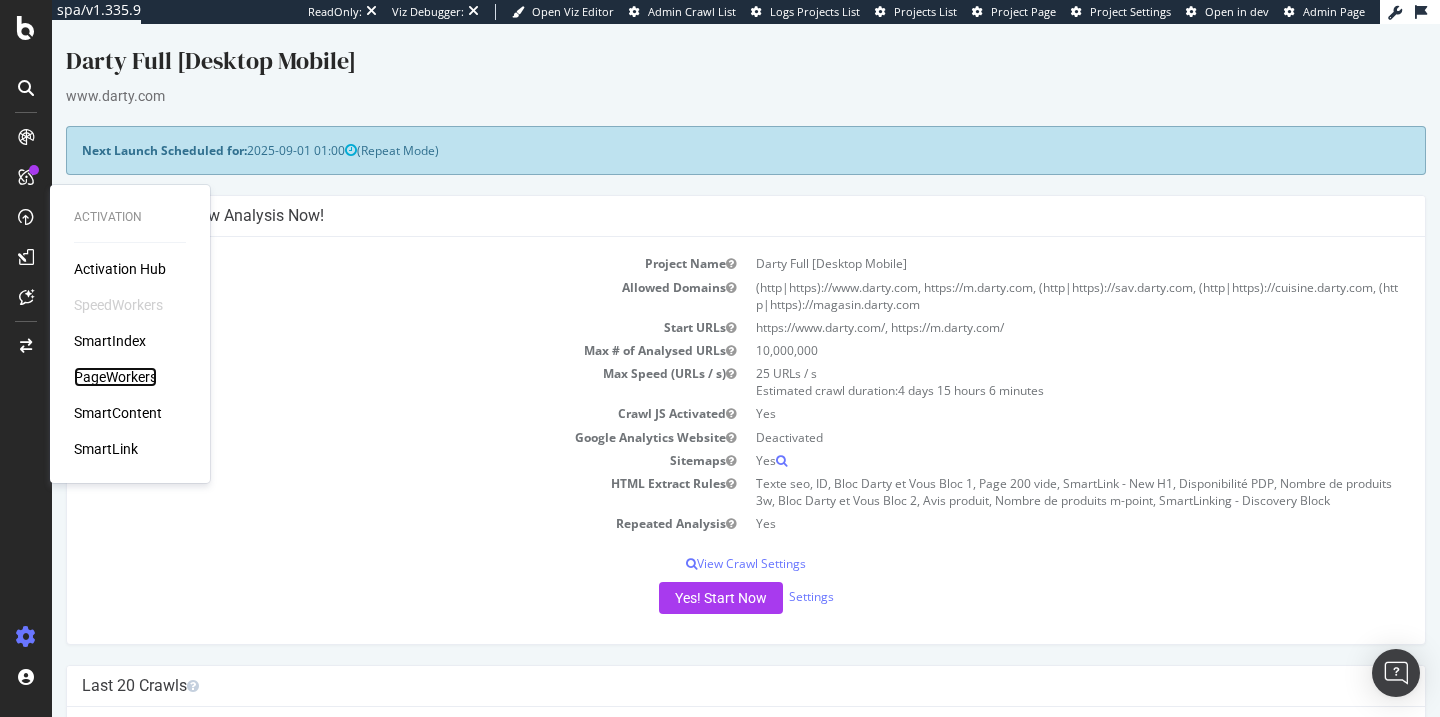 click on "PageWorkers" at bounding box center [115, 377] 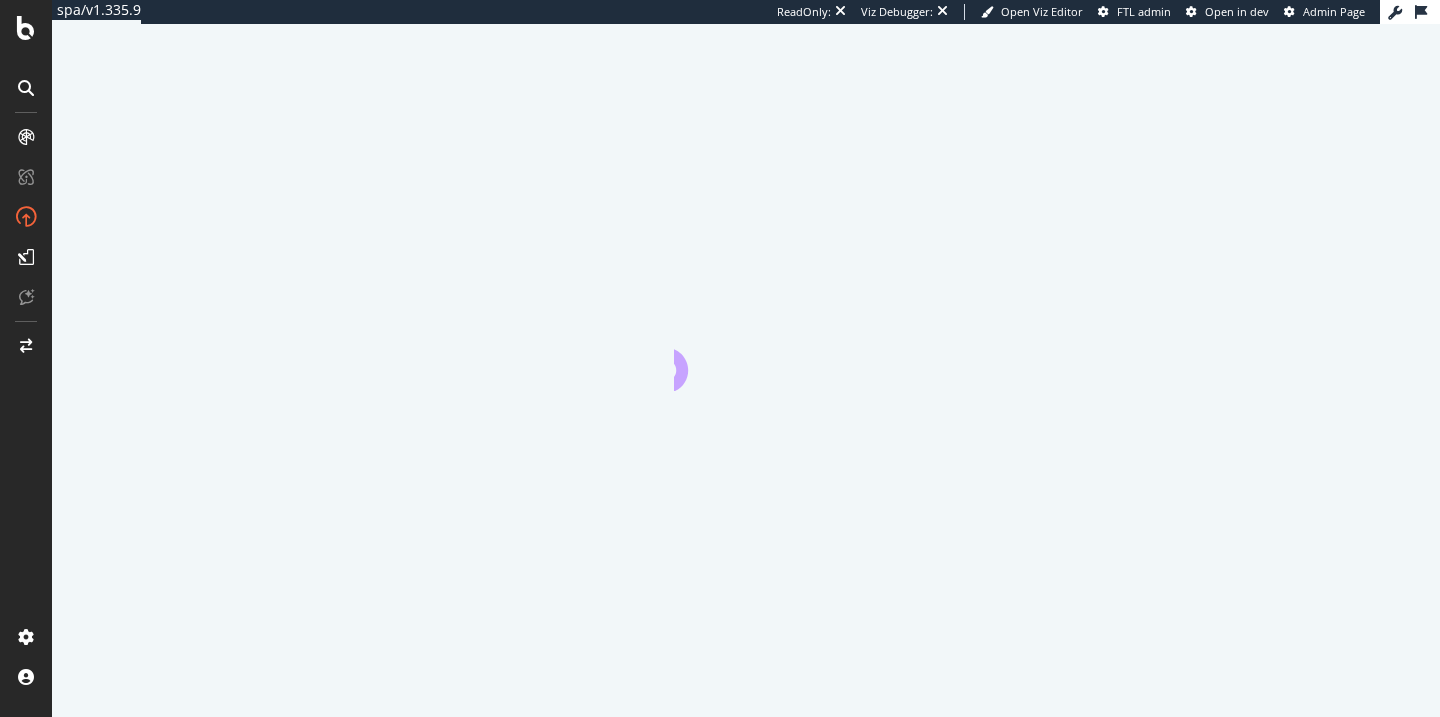 scroll, scrollTop: 0, scrollLeft: 0, axis: both 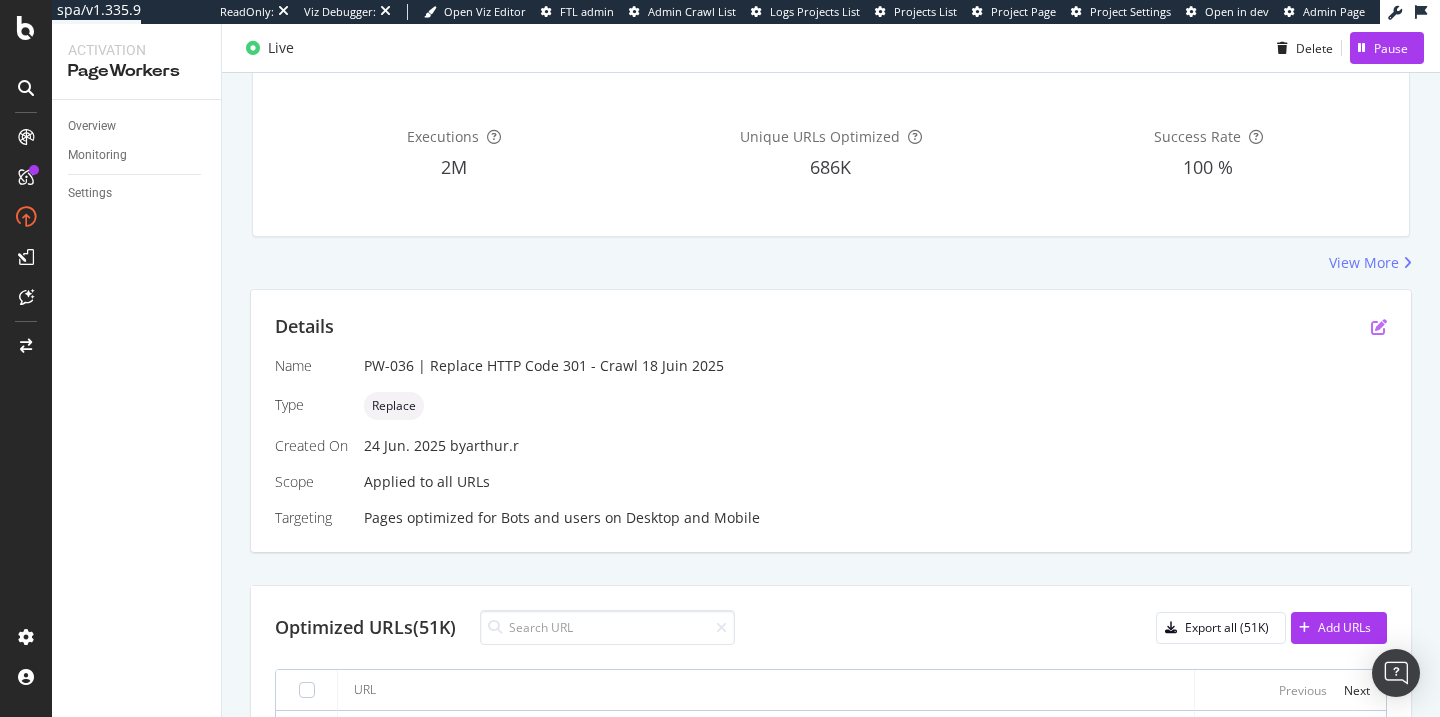 click at bounding box center (1379, 327) 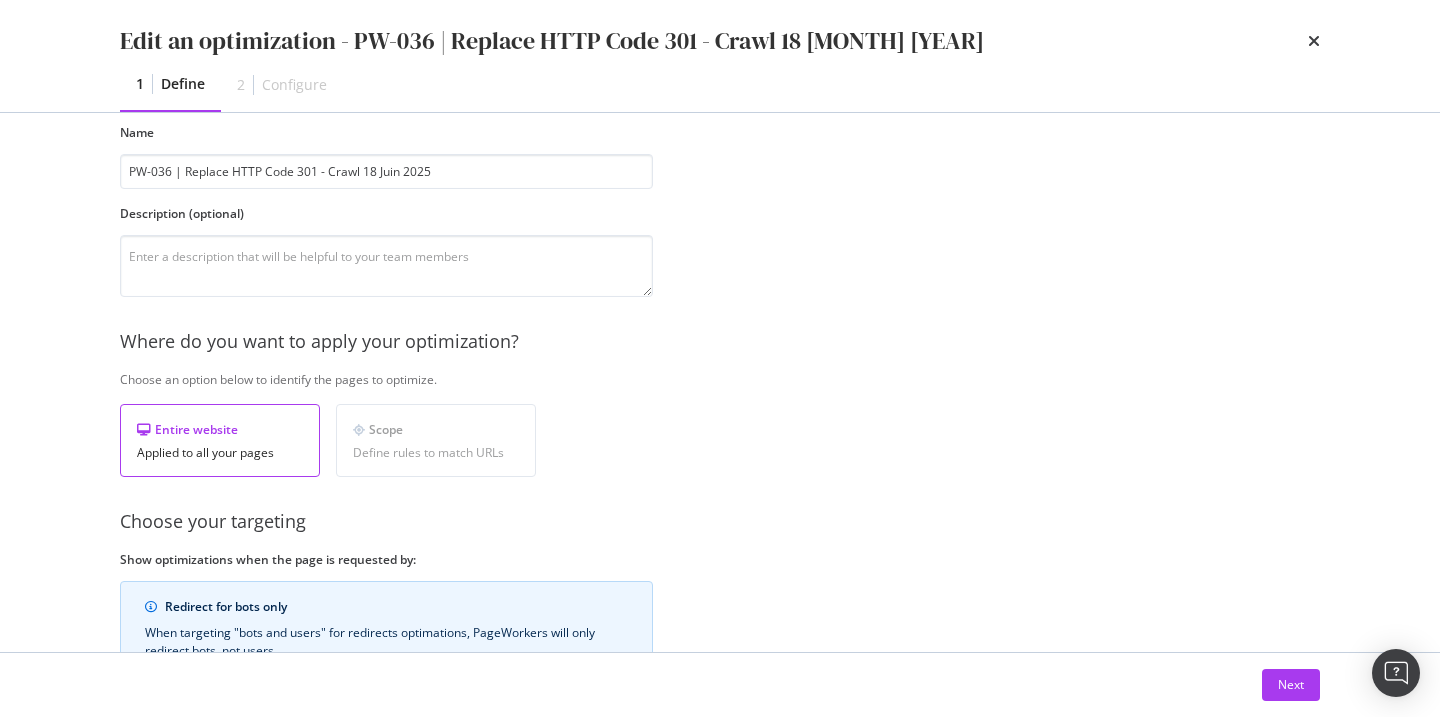 scroll, scrollTop: 195, scrollLeft: 0, axis: vertical 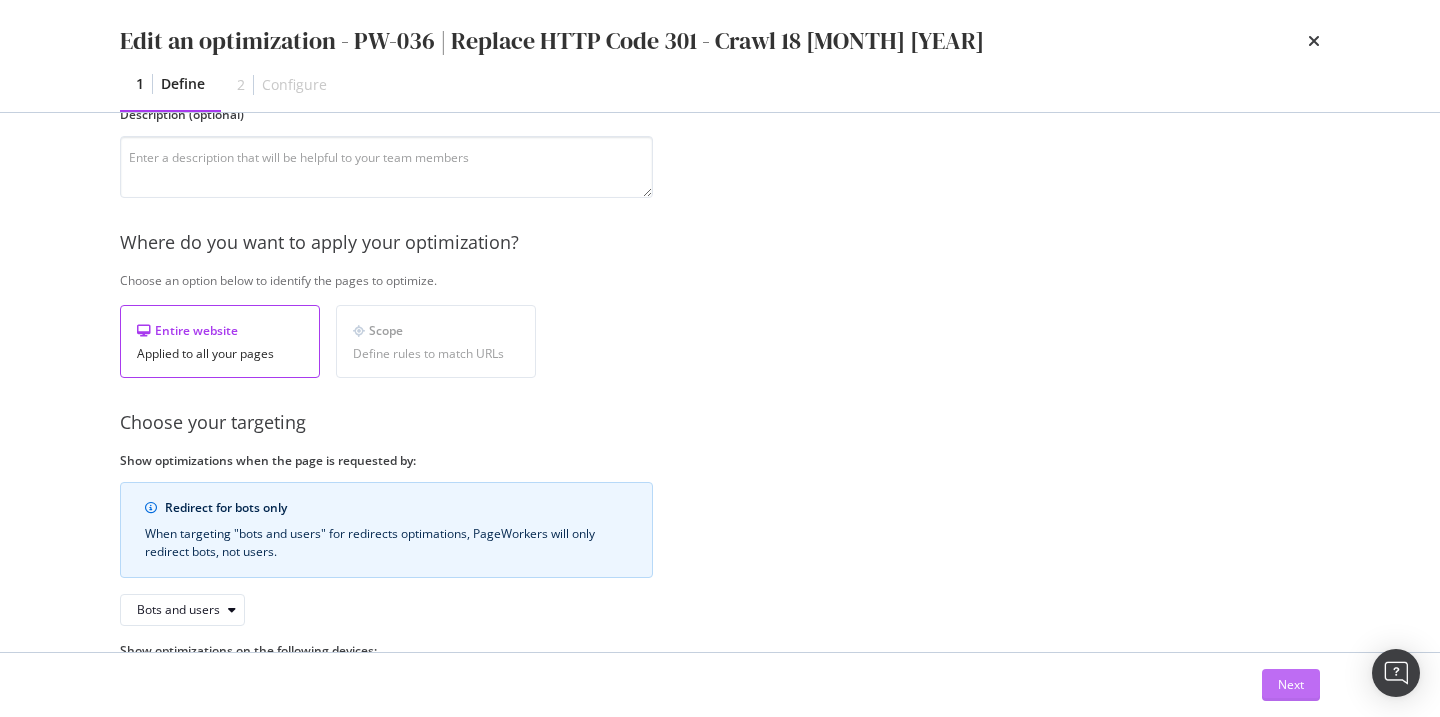 click on "Next" at bounding box center (1291, 684) 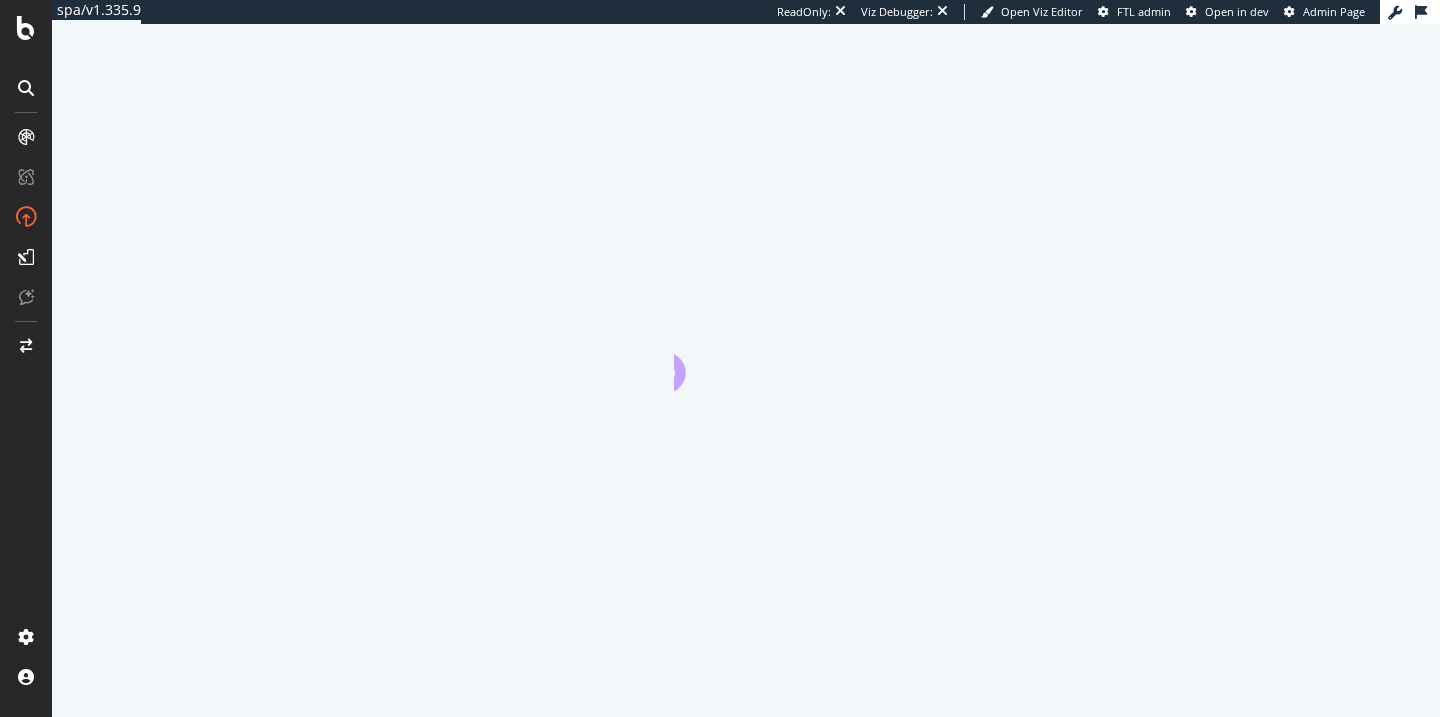 scroll, scrollTop: 0, scrollLeft: 0, axis: both 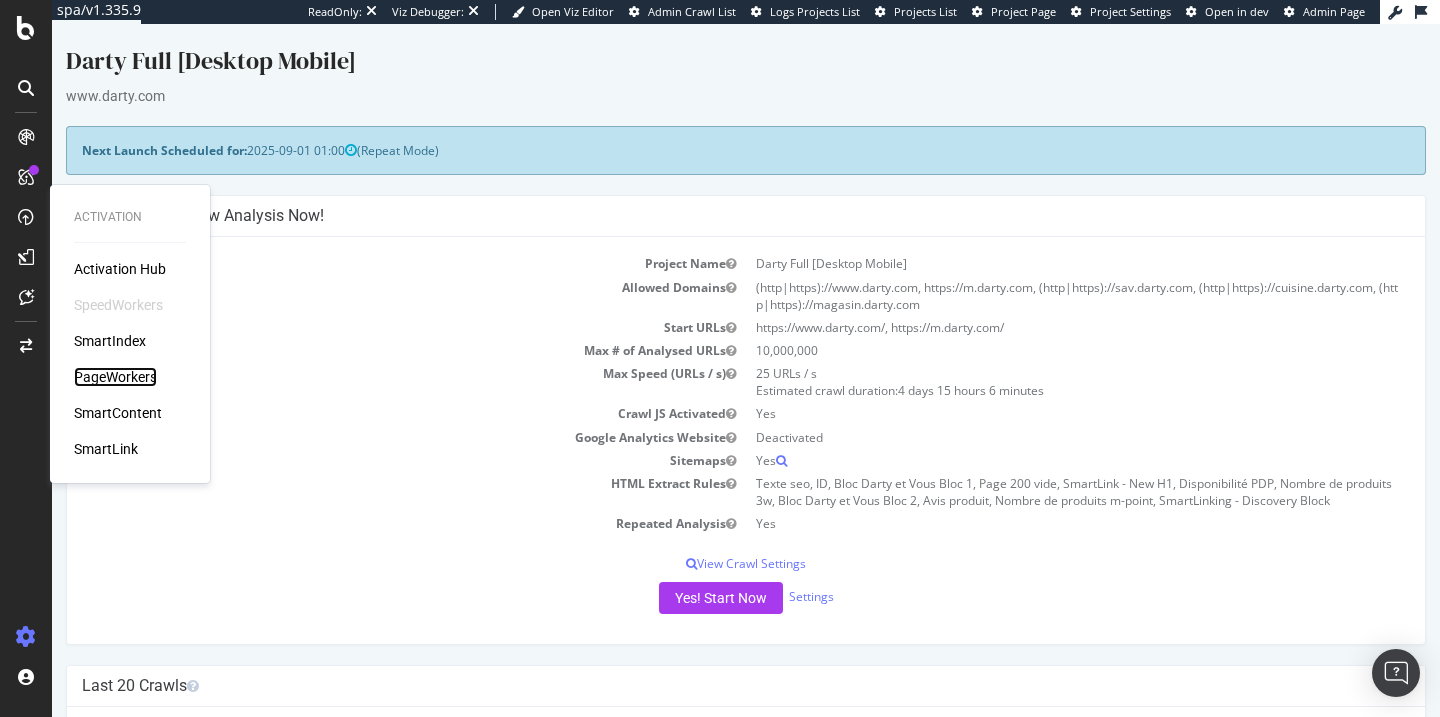 click on "PageWorkers" at bounding box center (115, 377) 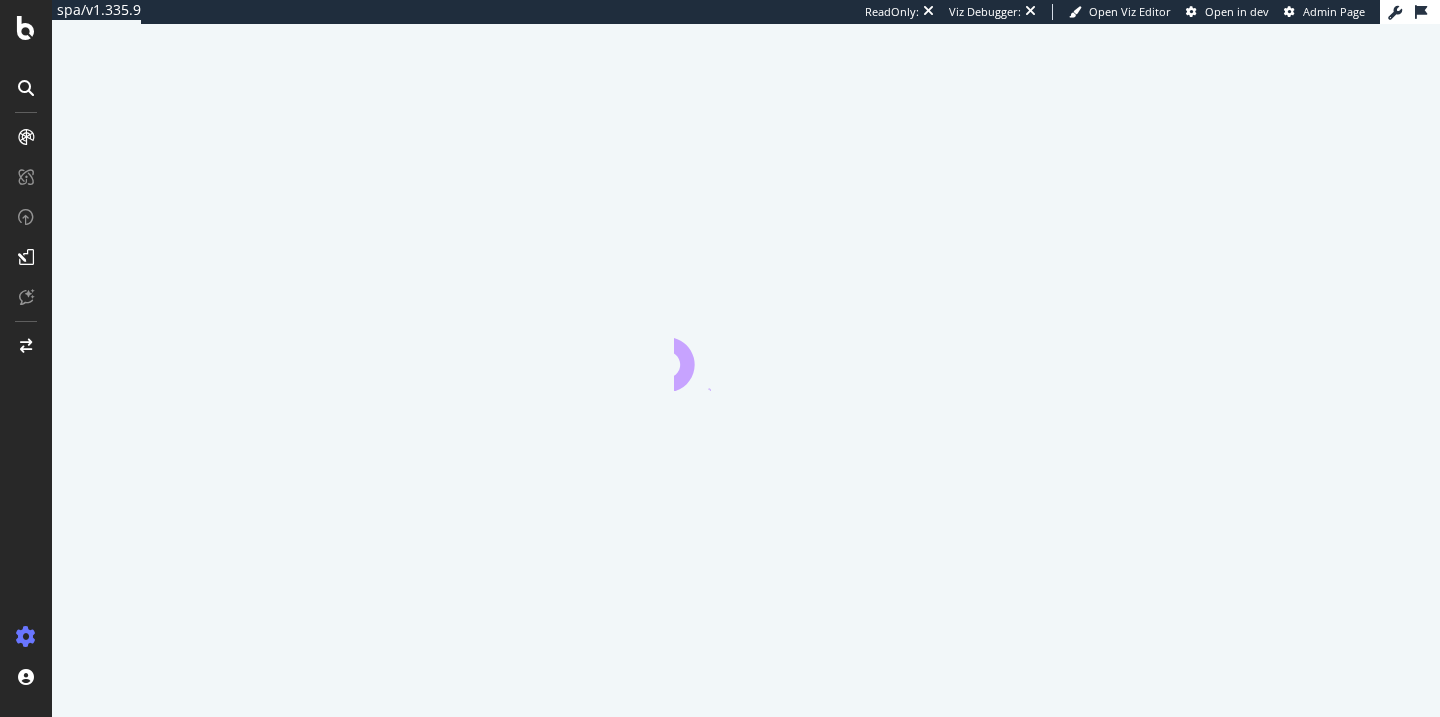 scroll, scrollTop: 0, scrollLeft: 0, axis: both 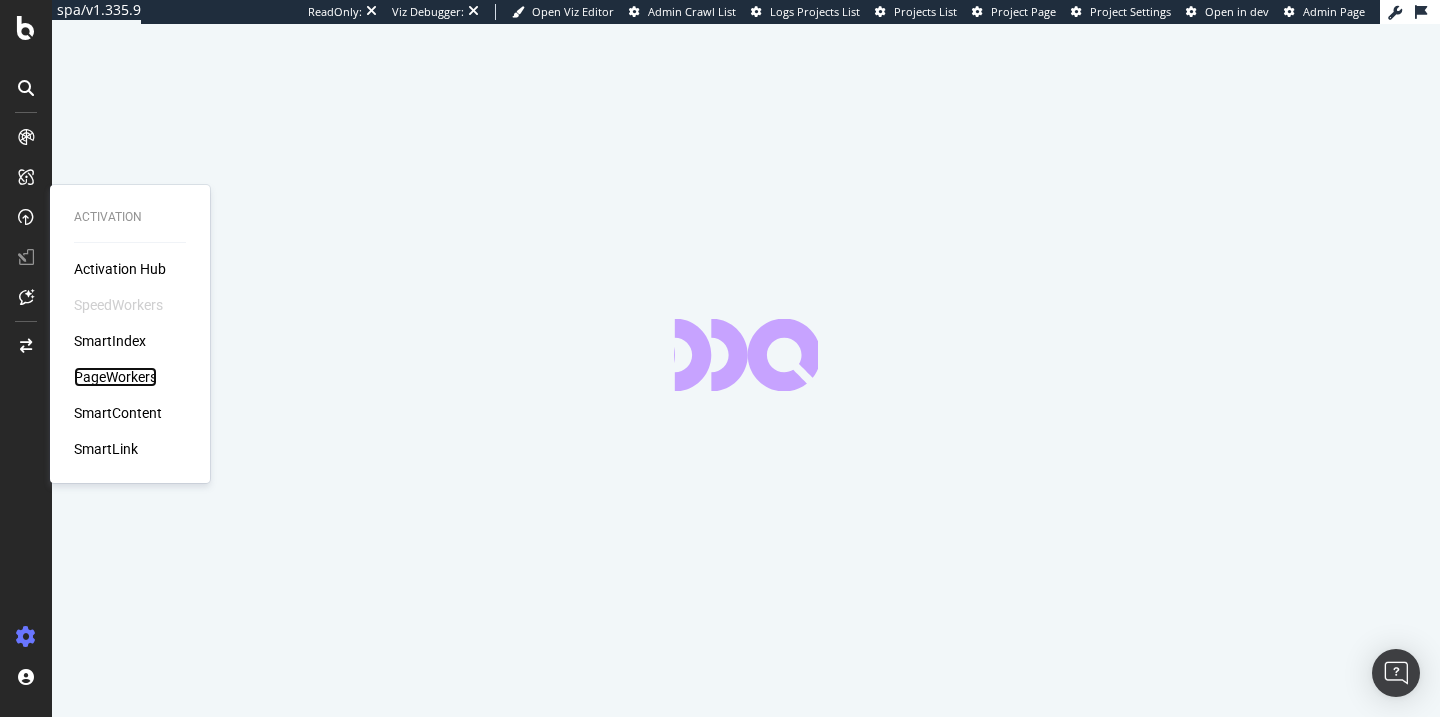 click on "PageWorkers" at bounding box center [115, 377] 